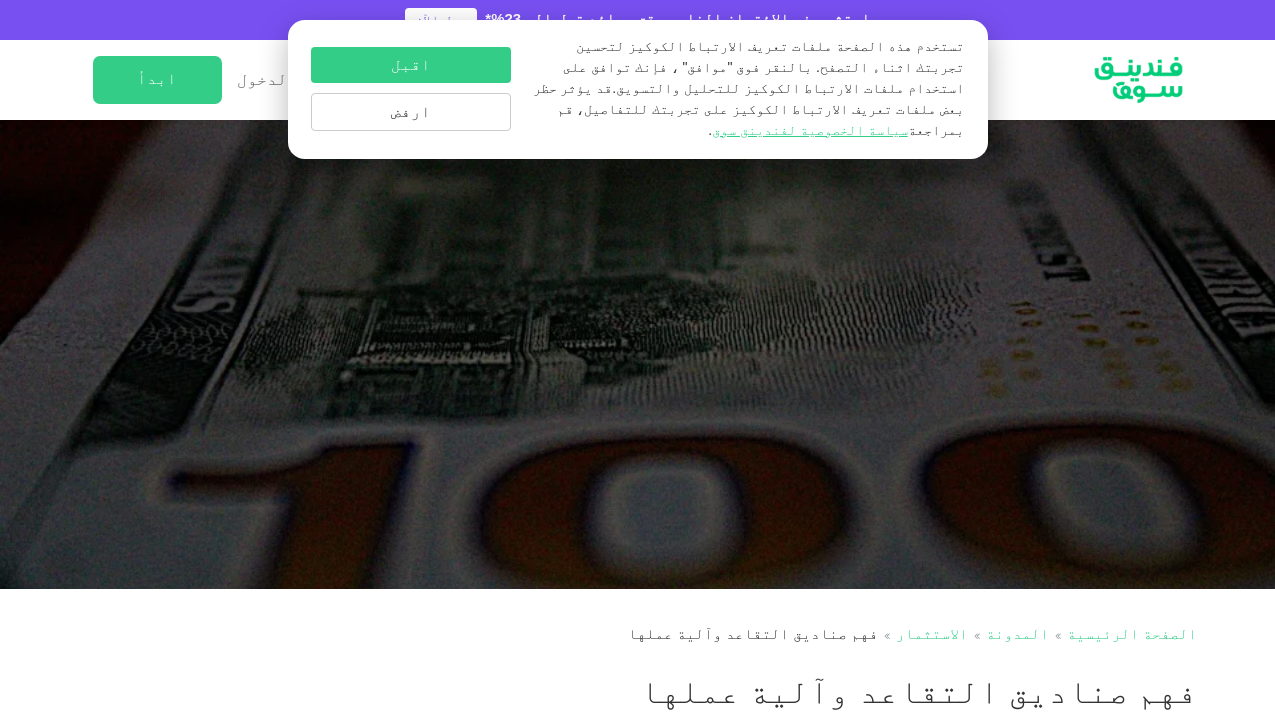 scroll, scrollTop: 0, scrollLeft: 0, axis: both 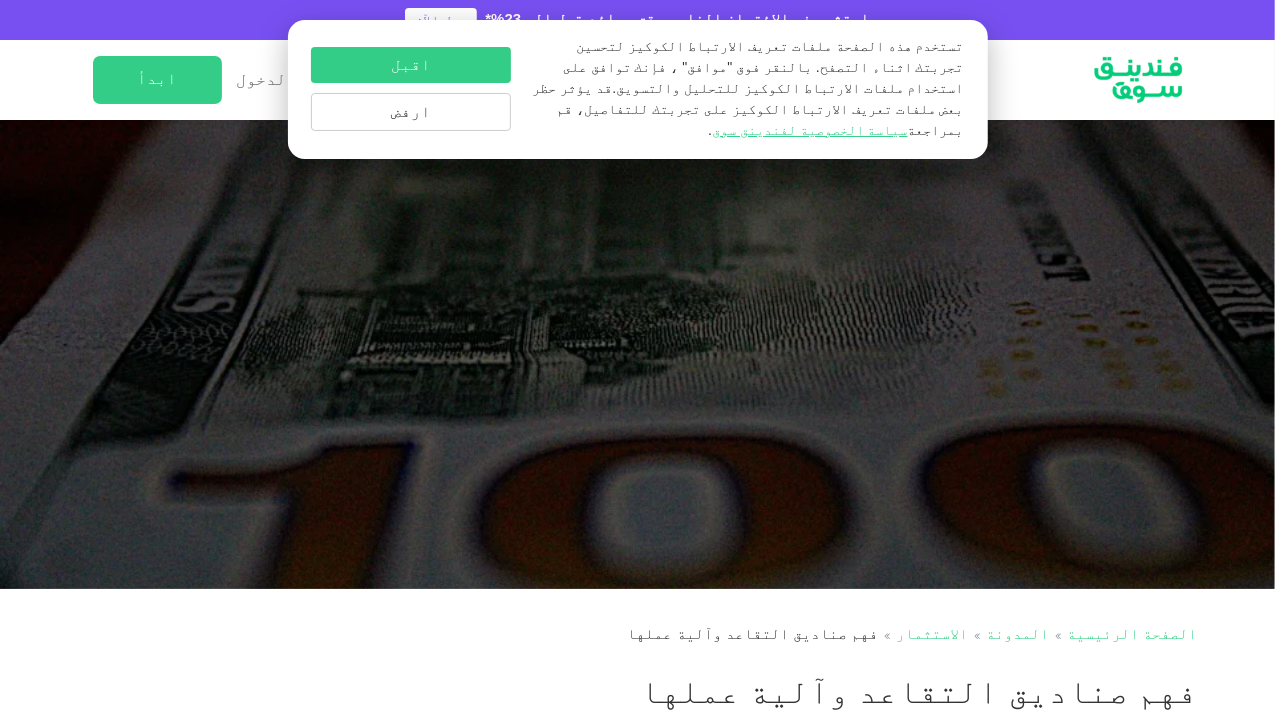click on "اقبل" at bounding box center [411, 65] 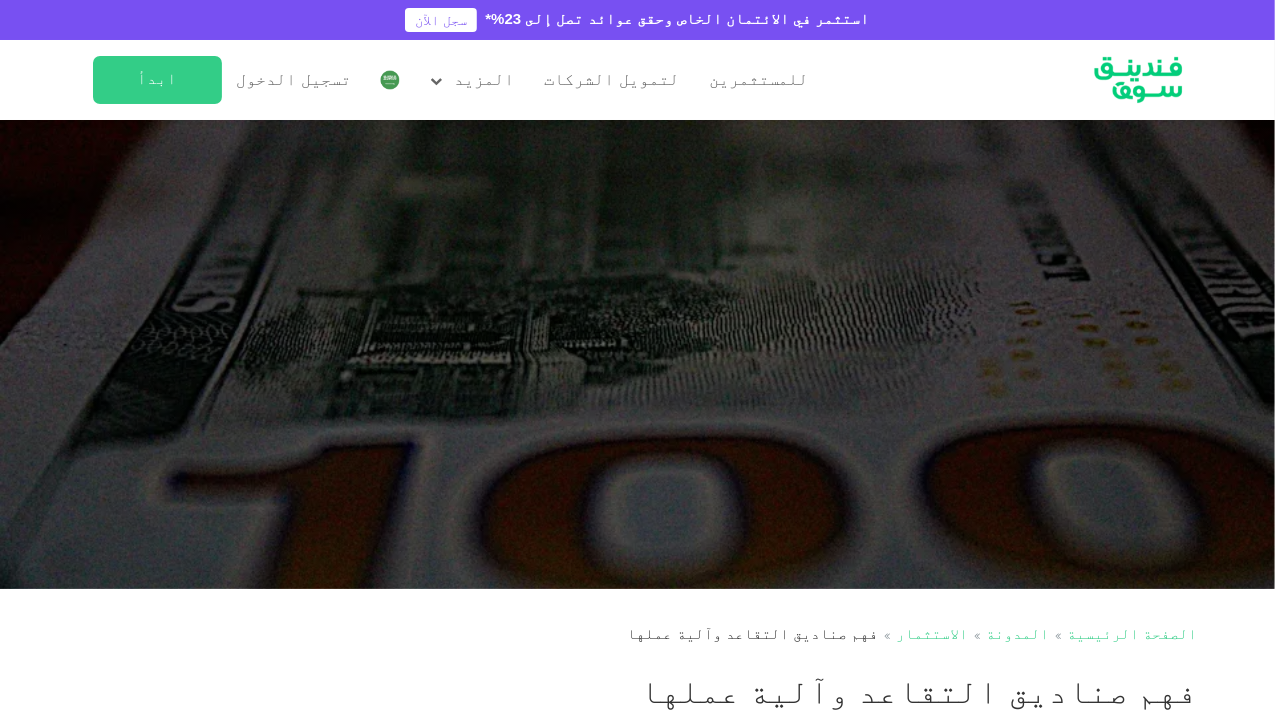 click on "للمستثمرين
لتمويل الشركات
المزيد
من نحن" at bounding box center [638, 80] 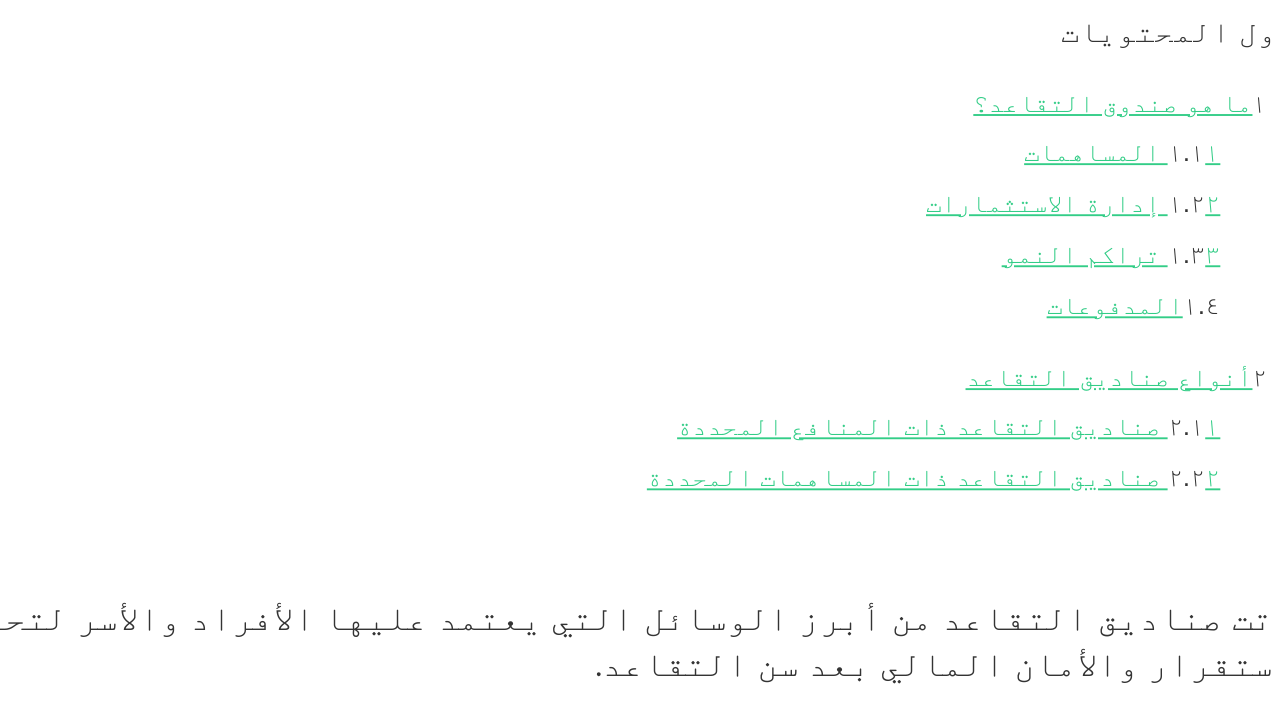 scroll, scrollTop: 629, scrollLeft: 0, axis: vertical 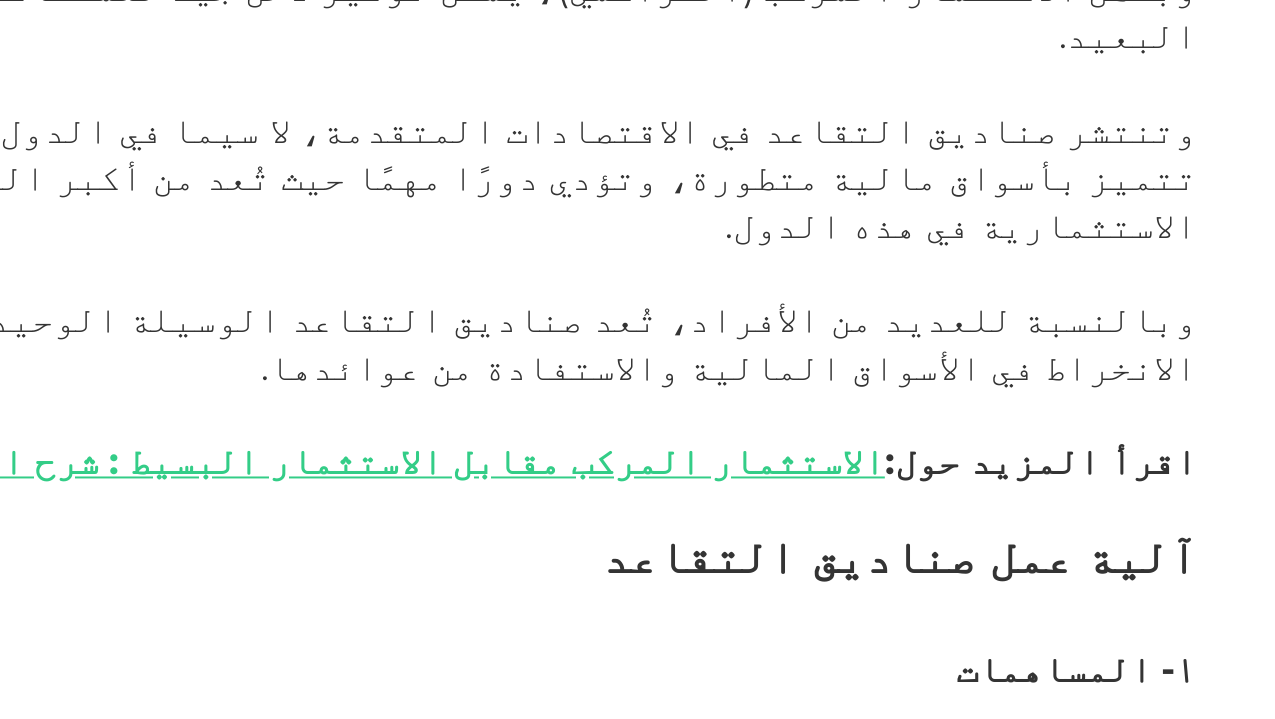 drag, startPoint x: 940, startPoint y: 576, endPoint x: 953, endPoint y: 506, distance: 71.19691 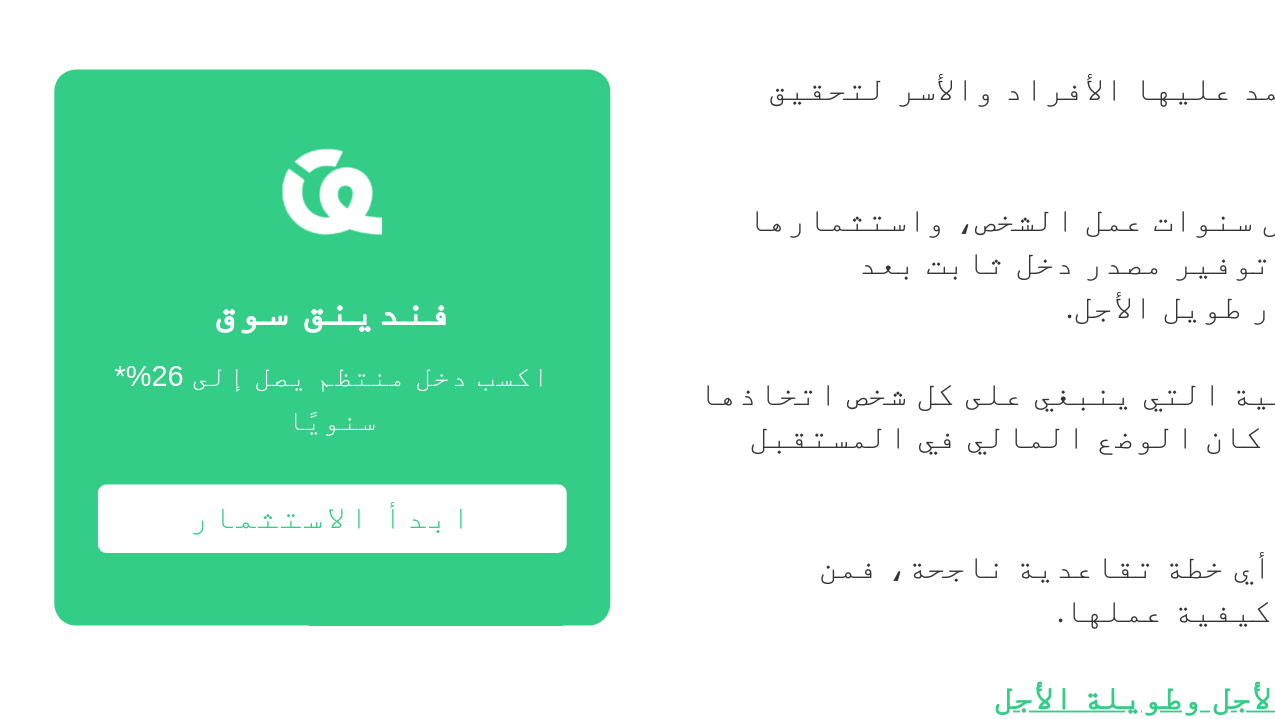 scroll, scrollTop: 889, scrollLeft: 0, axis: vertical 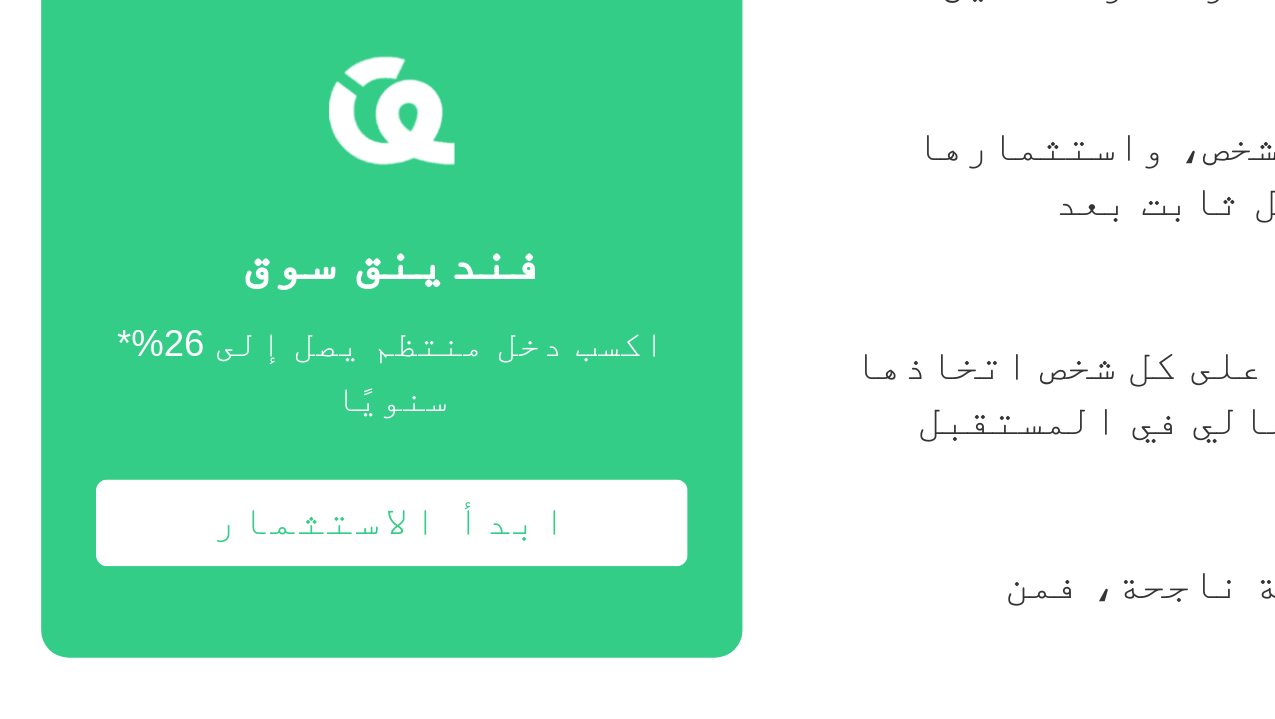 click on "ابدأ الاستثمار" at bounding box center (232, 511) 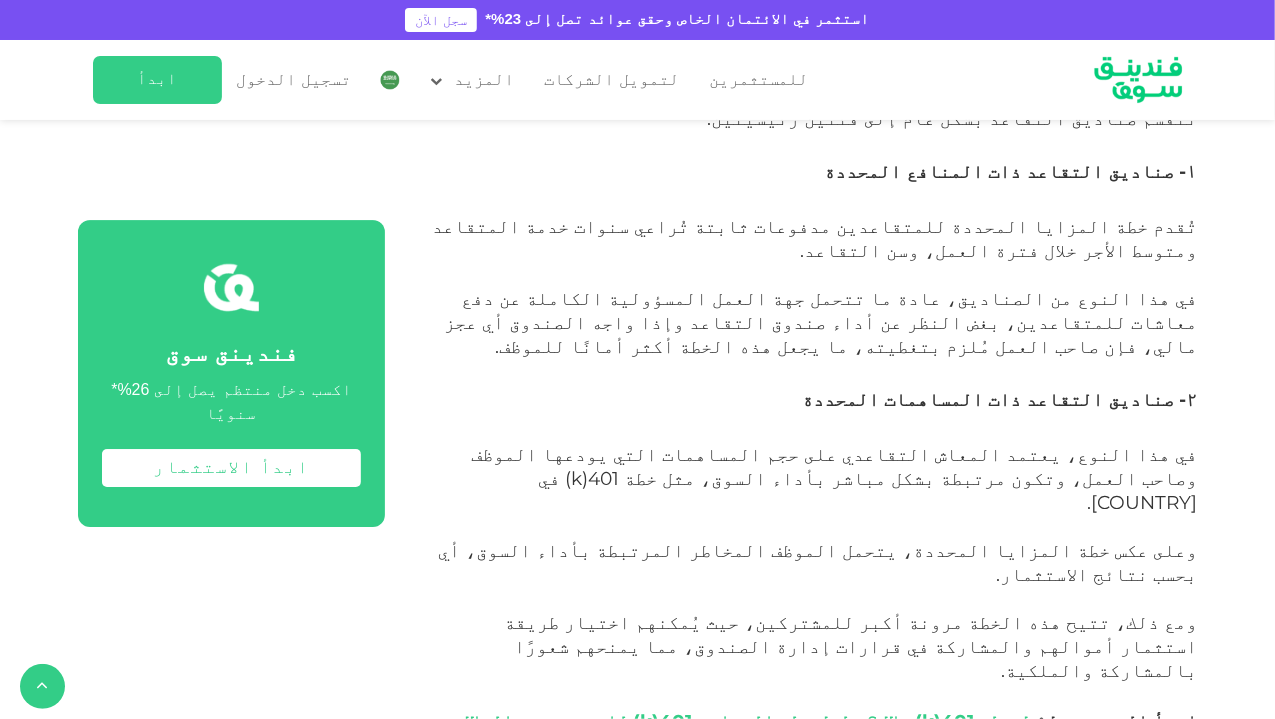 scroll, scrollTop: 3090, scrollLeft: 0, axis: vertical 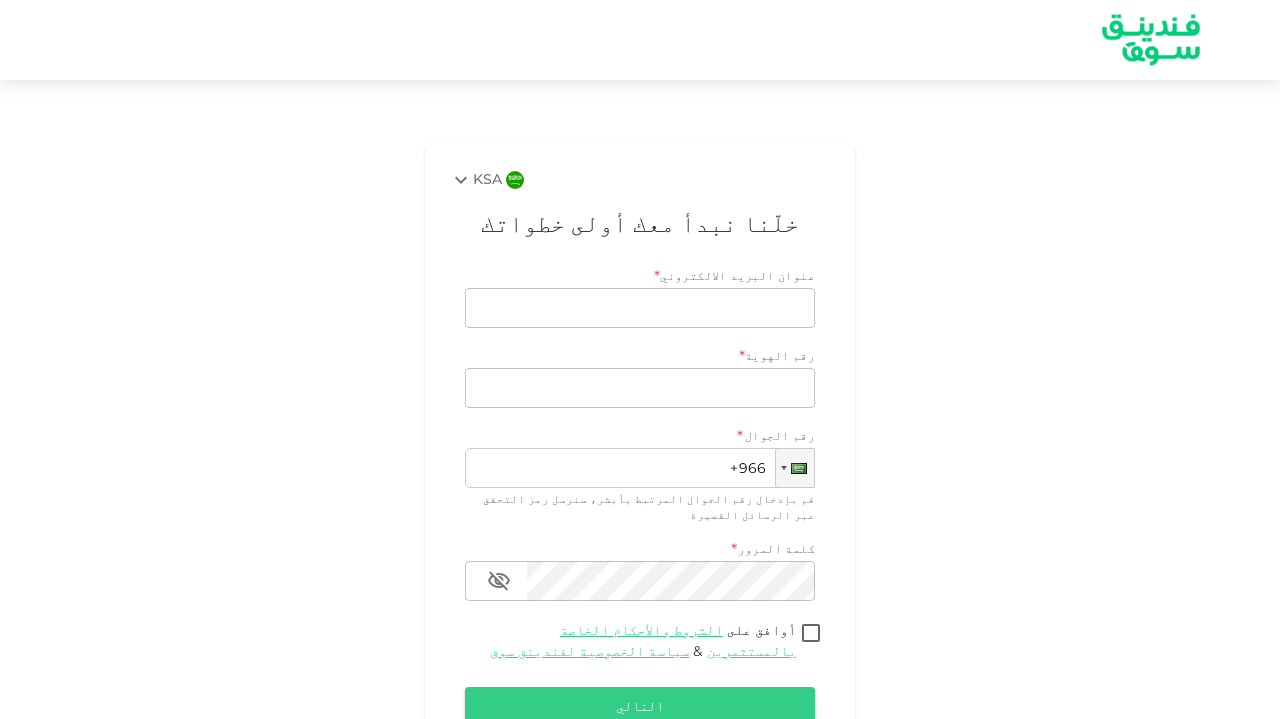click on "KSA خلّنا نبدأ معك أولى خطواتك   عنوان البريد الالكتروني * عنوان البريد الالكتروني عنوان البريد الالكتروني   رقم الهوية * رقم الهوية رقم الهوية   رقم الجوال * Phone +966 قم بإدخال رقم الجوال المرتبط بأبشر، سنرسل رمز التحقق عبر الرسائل القصيرة   كلمة المرور * كلمة المرور كلمة المرور أوافق على   الشروط والأحكام الخاصة بالمستثمرين   &   سياسة الخصوصية لفندينق سوق التالي لديك حساب؟   تسجيل الدخول" at bounding box center [640, 473] 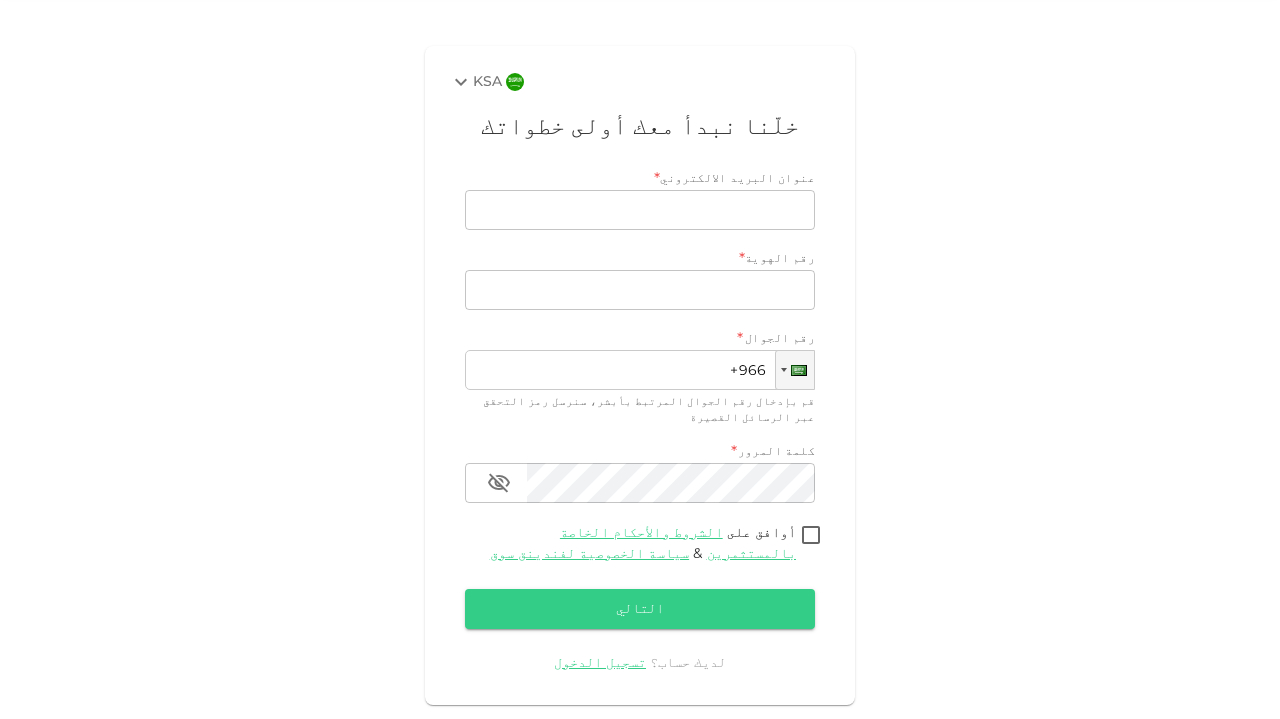 scroll, scrollTop: 106, scrollLeft: 0, axis: vertical 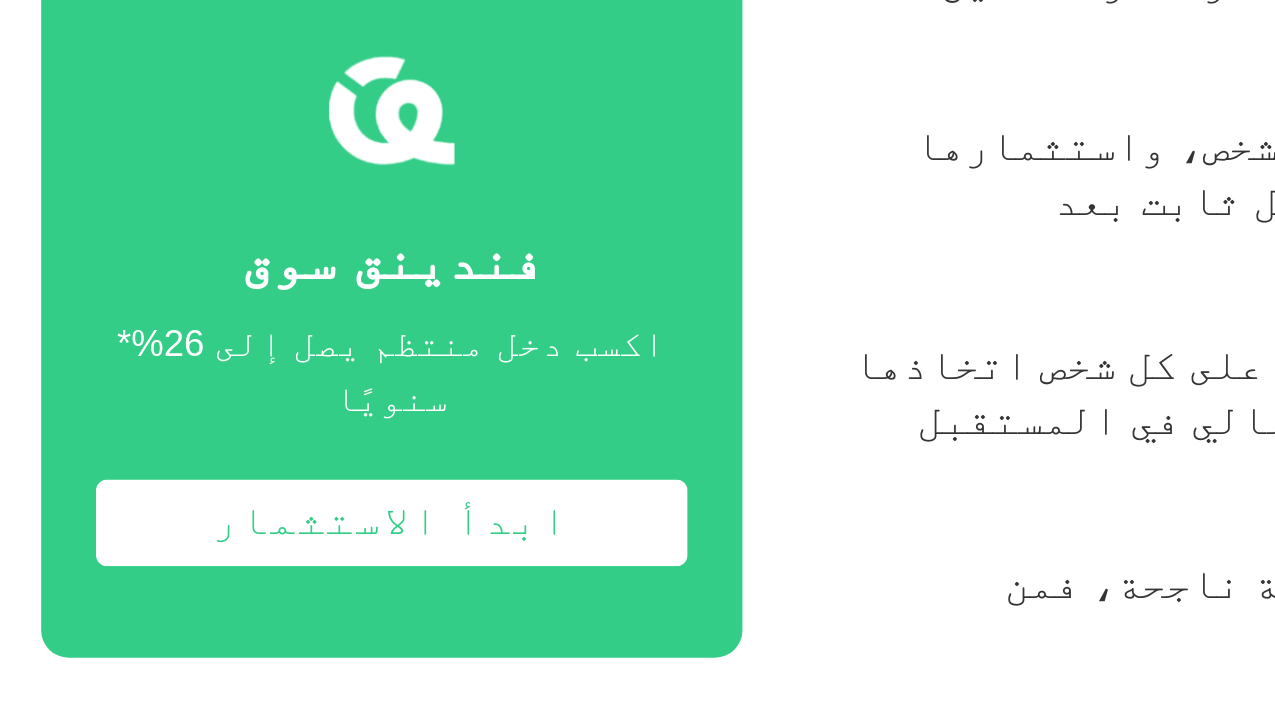click on "ويُعتبر التخطيط للتقاعد من أهم القرارات المالية التي ينبغي على كل شخص اتخاذها خلال حياته، وكلما بدأ هذا التخطيط في وقت مبكر، كان الوضع المالي في المستقبل أفضل." at bounding box center [813, 479] 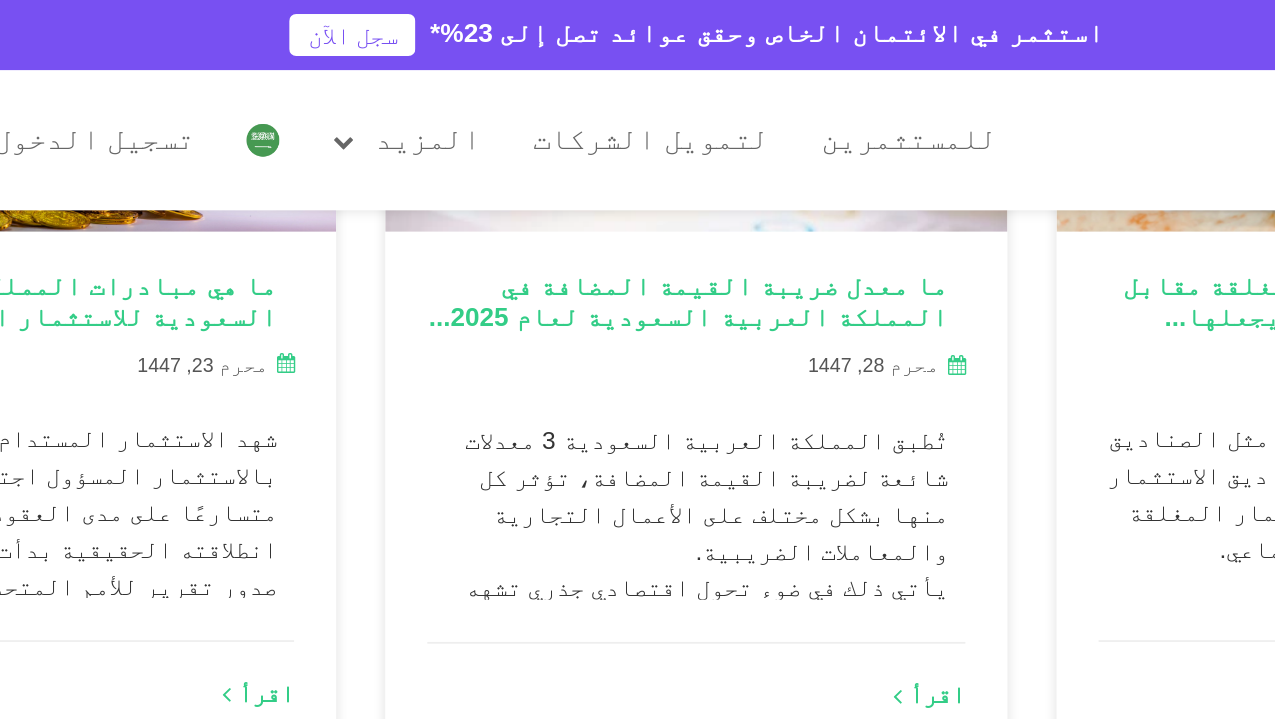 scroll, scrollTop: 4600, scrollLeft: 0, axis: vertical 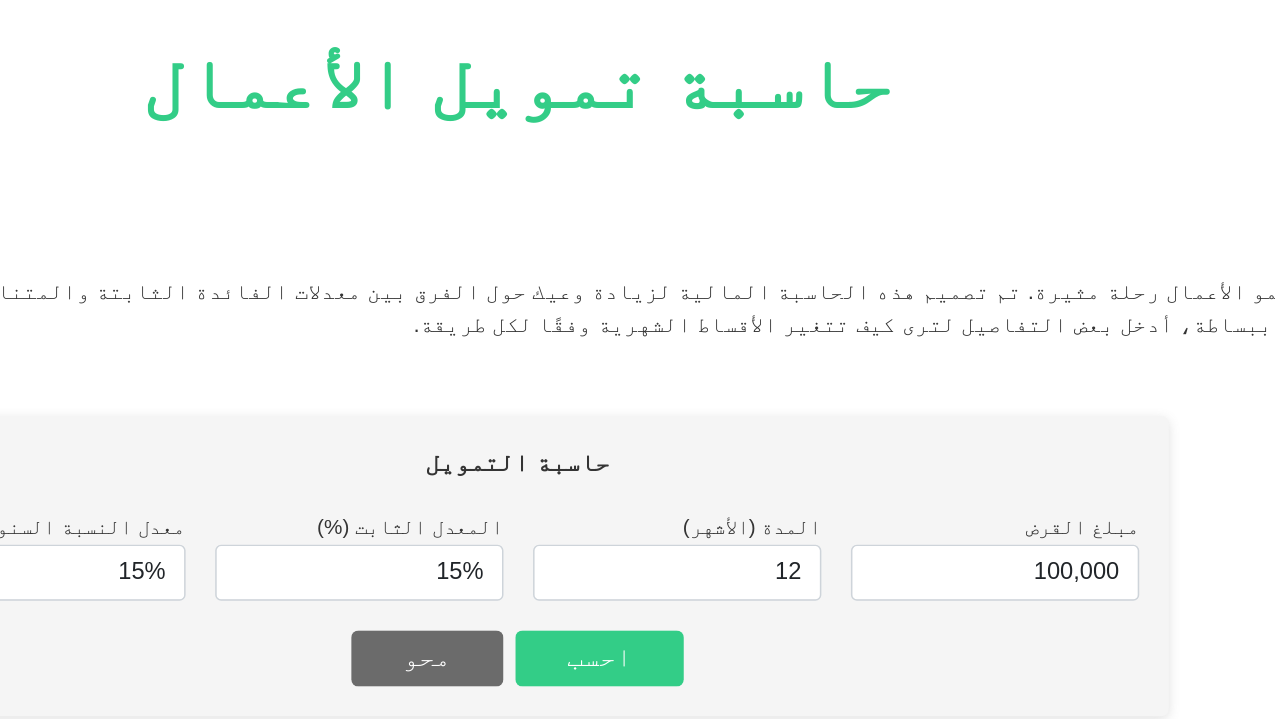 click on "حاسبة التمويل" at bounding box center [638, 497] 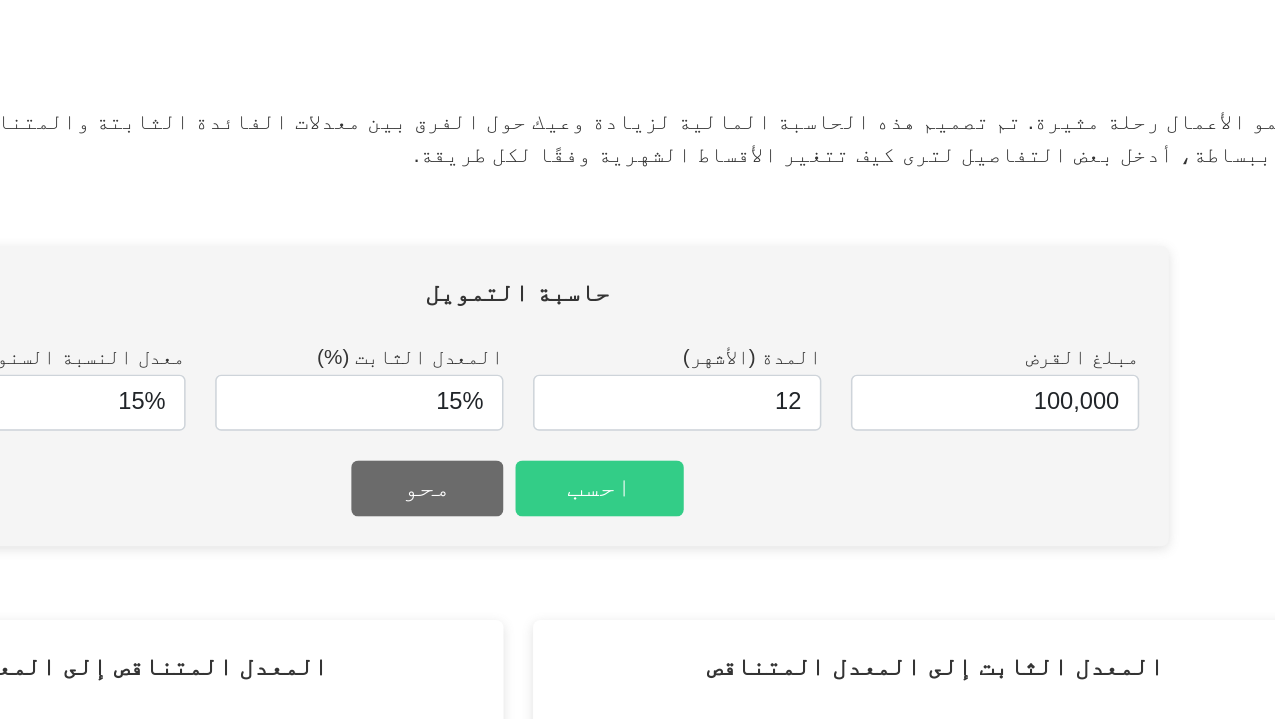 scroll, scrollTop: 70, scrollLeft: 0, axis: vertical 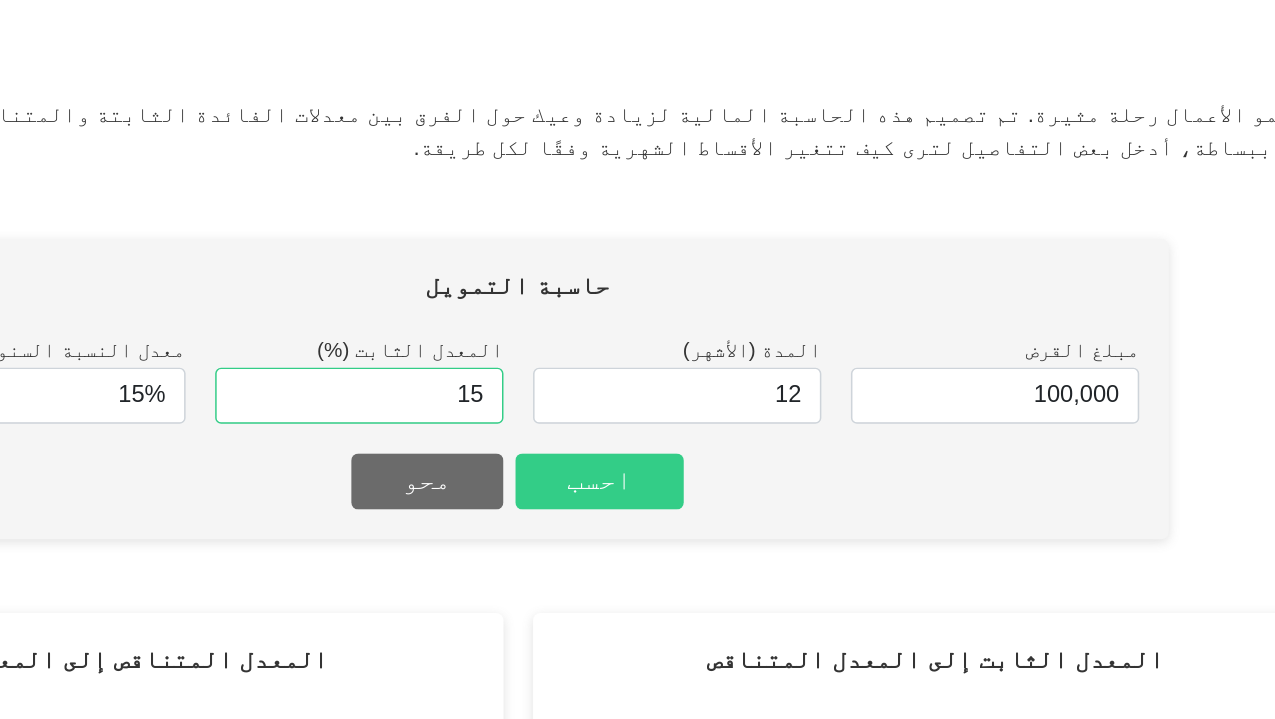click on "15" at bounding box center [530, 500] 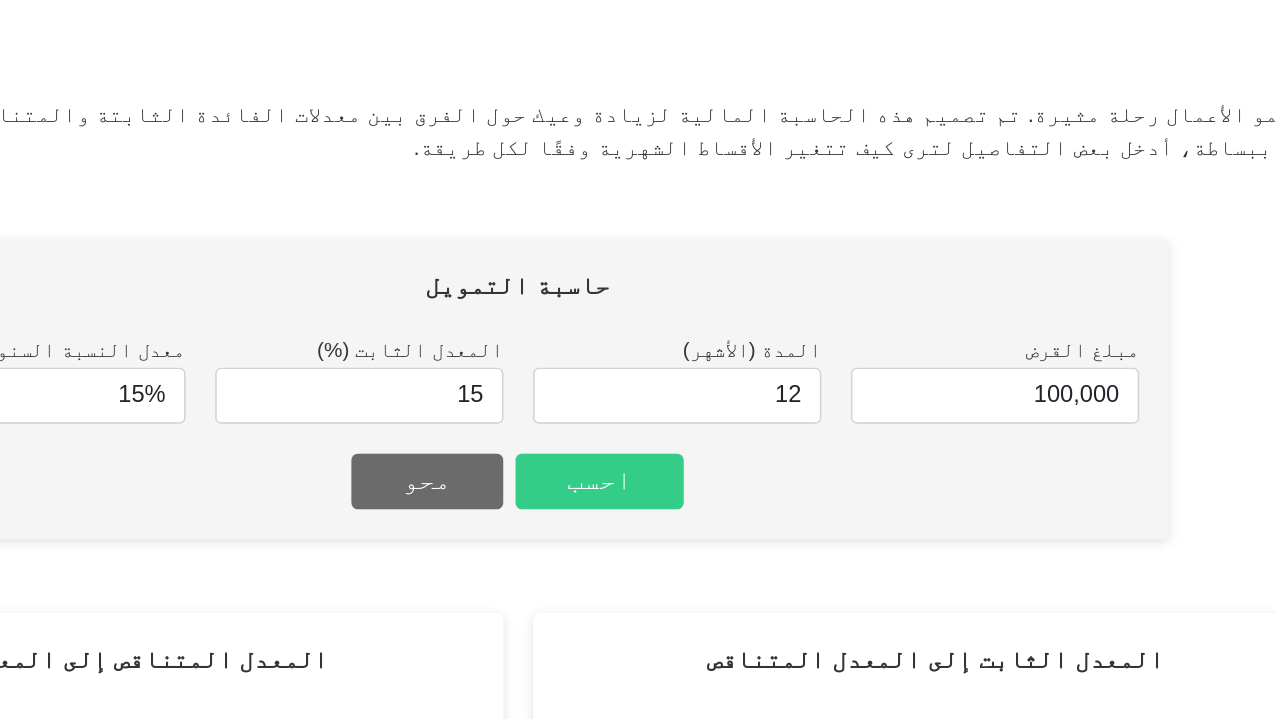 type on "15%" 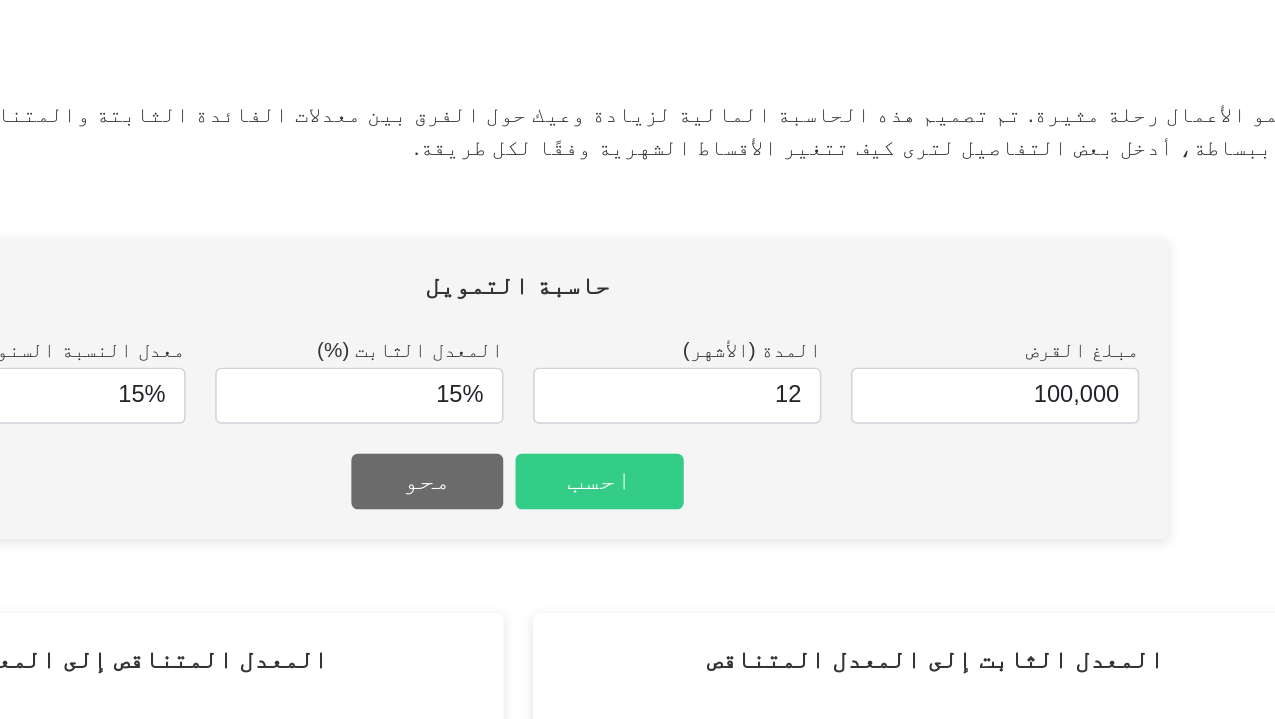 click on "حاسبة التمويل
مبلغ القرض
100,000
المدة (الأشهر)
12
المعدل الثابت (%)
15%
معدل النسبة السنوي (%)
15%
احسب
محو" at bounding box center (638, 495) 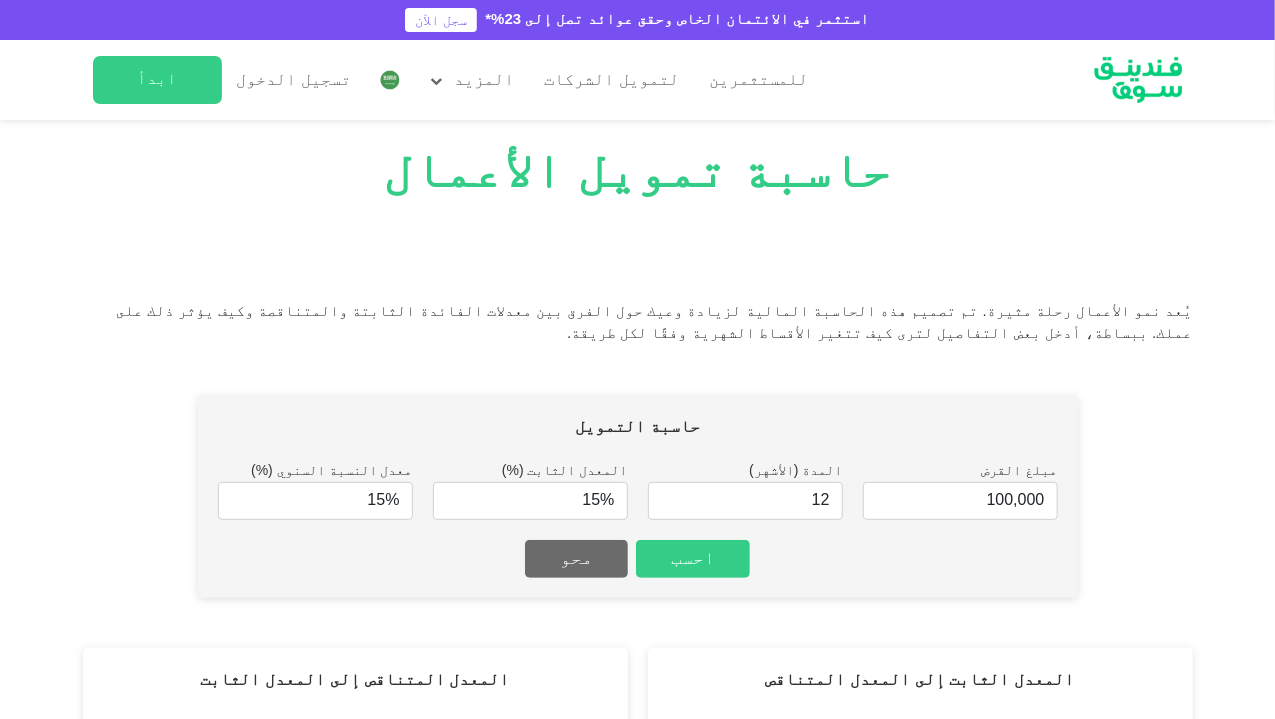 click on "يُعد نمو الأعمال رحلة مثيرة. تم تصميم هذه الحاسبة المالية لزيادة وعيك حول الفرق بين معدلات الفائدة الثابتة والمتناقصة وكيف يؤثر ذلك على عملك. ببساطة، أدخل بعض التفاصيل لترى كيف تتغير الأقساط الشهرية وفقًا لكل طريقة." at bounding box center (637, 348) 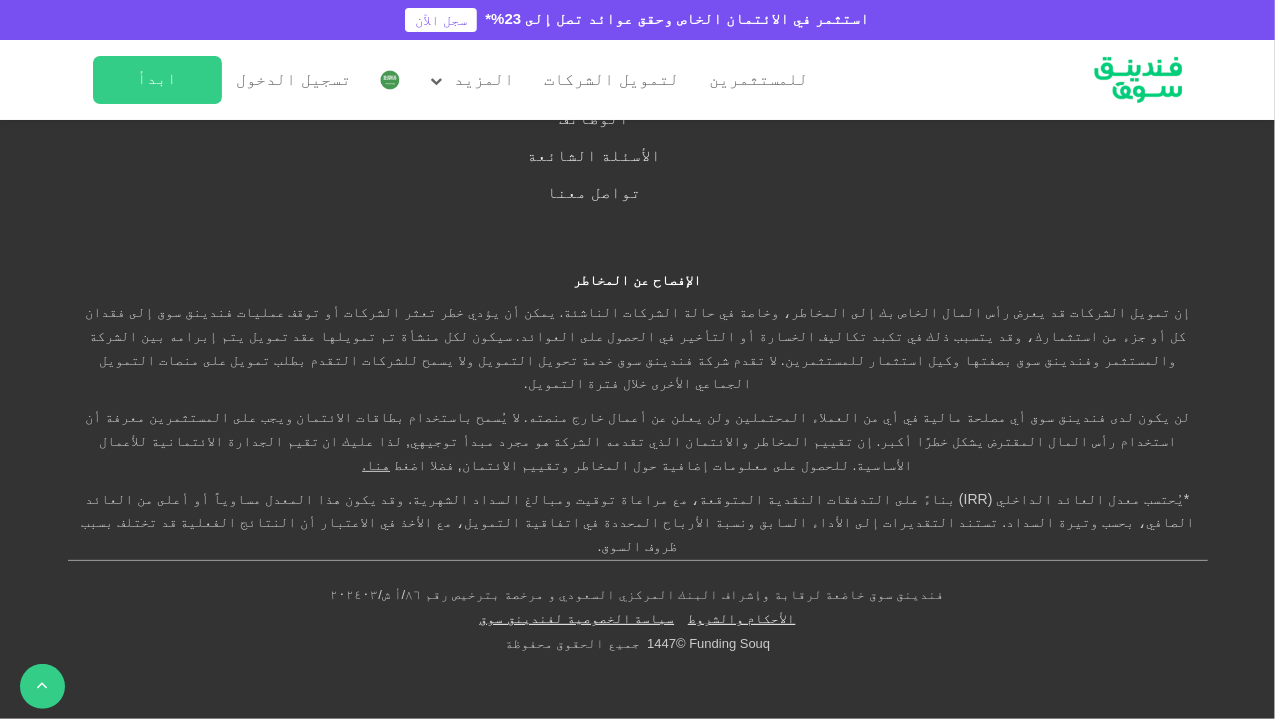 scroll, scrollTop: 2418, scrollLeft: 0, axis: vertical 